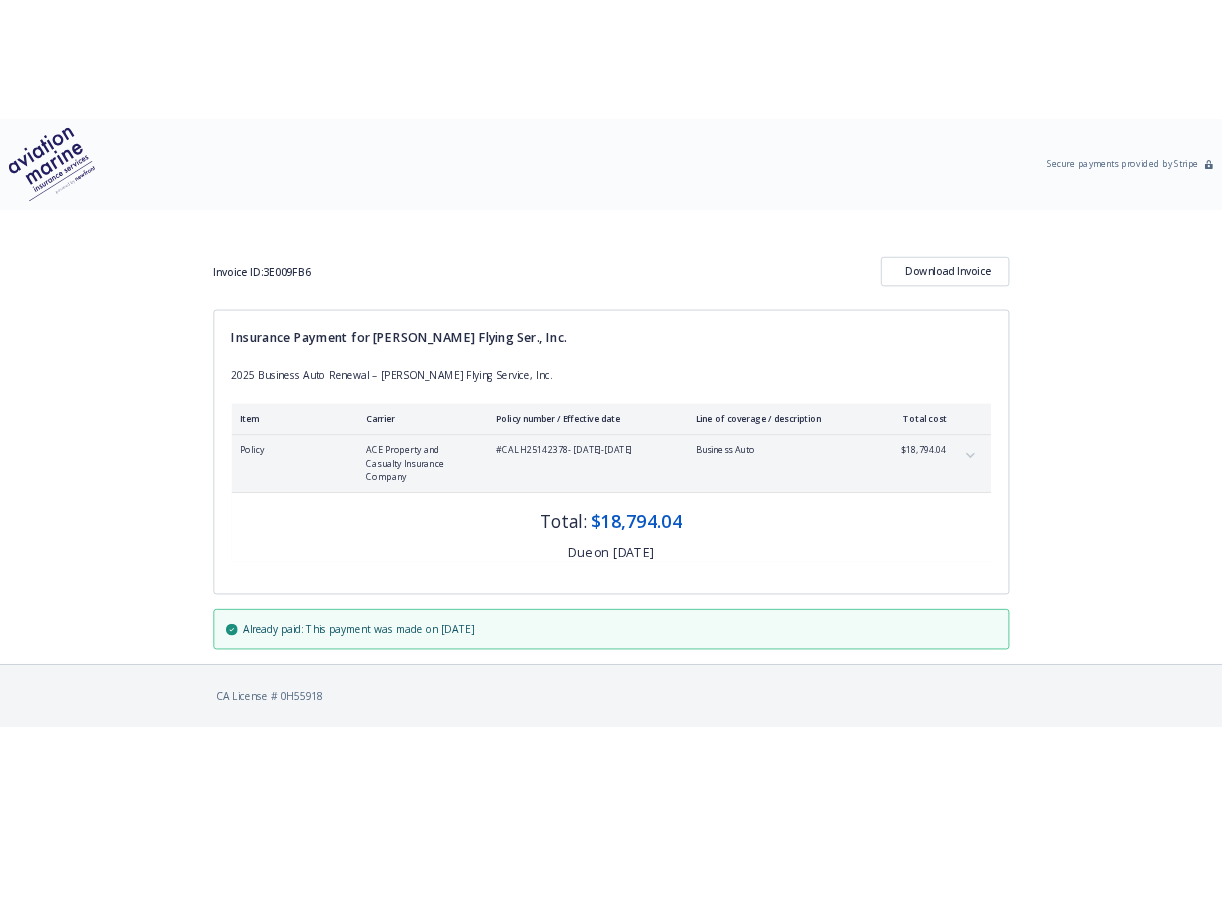 scroll, scrollTop: 0, scrollLeft: 0, axis: both 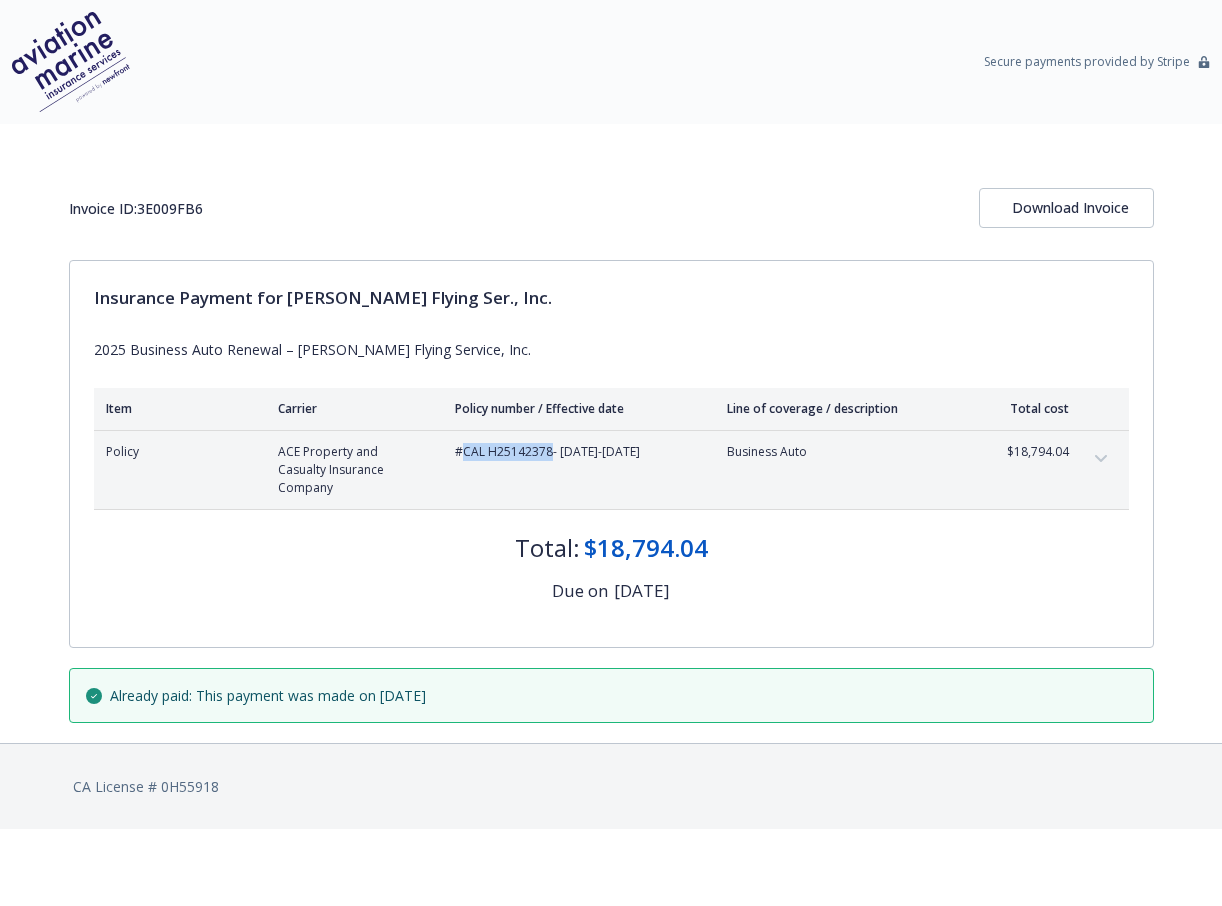 drag, startPoint x: 463, startPoint y: 449, endPoint x: 548, endPoint y: 459, distance: 85.58621 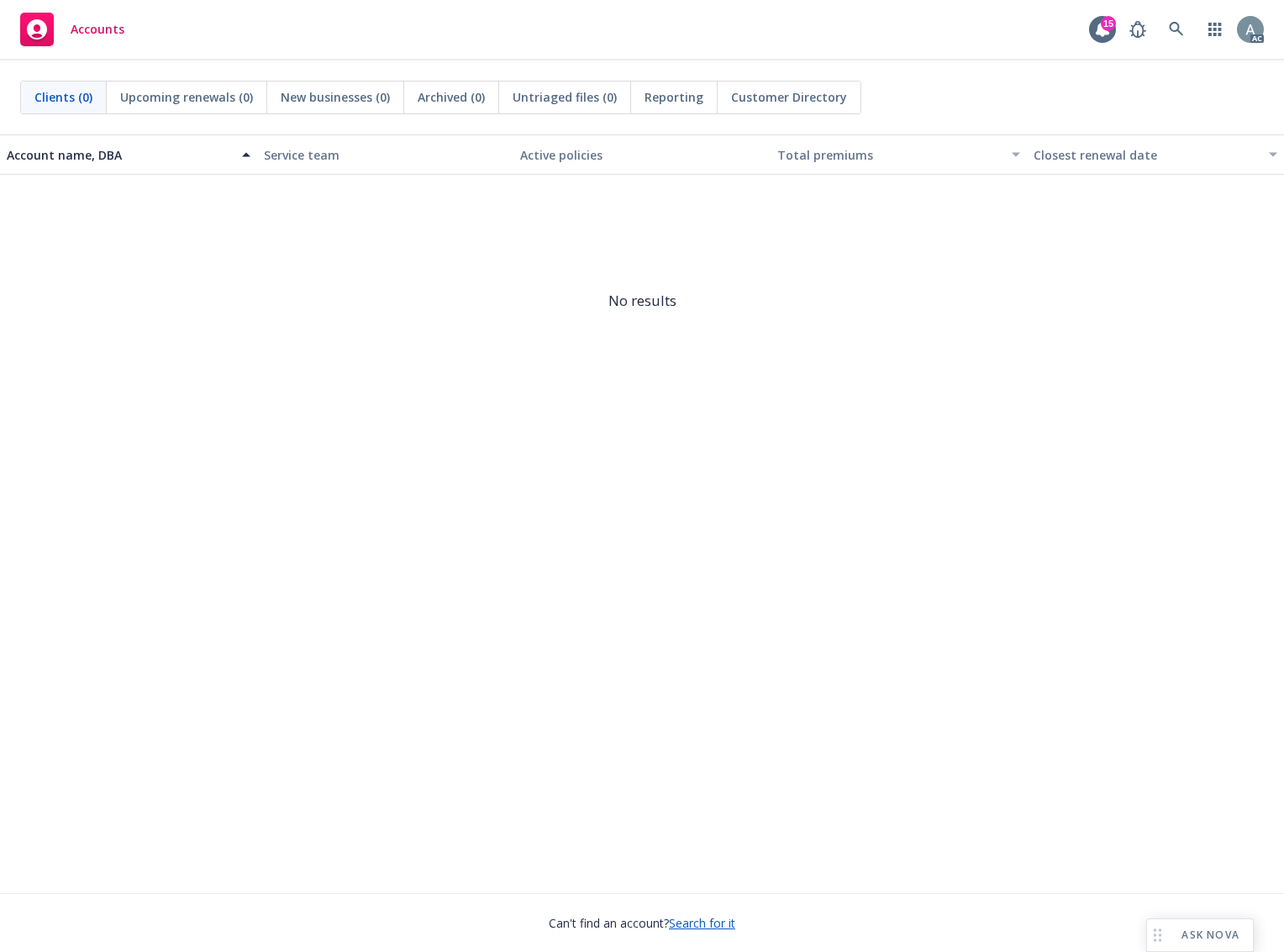scroll, scrollTop: 0, scrollLeft: 0, axis: both 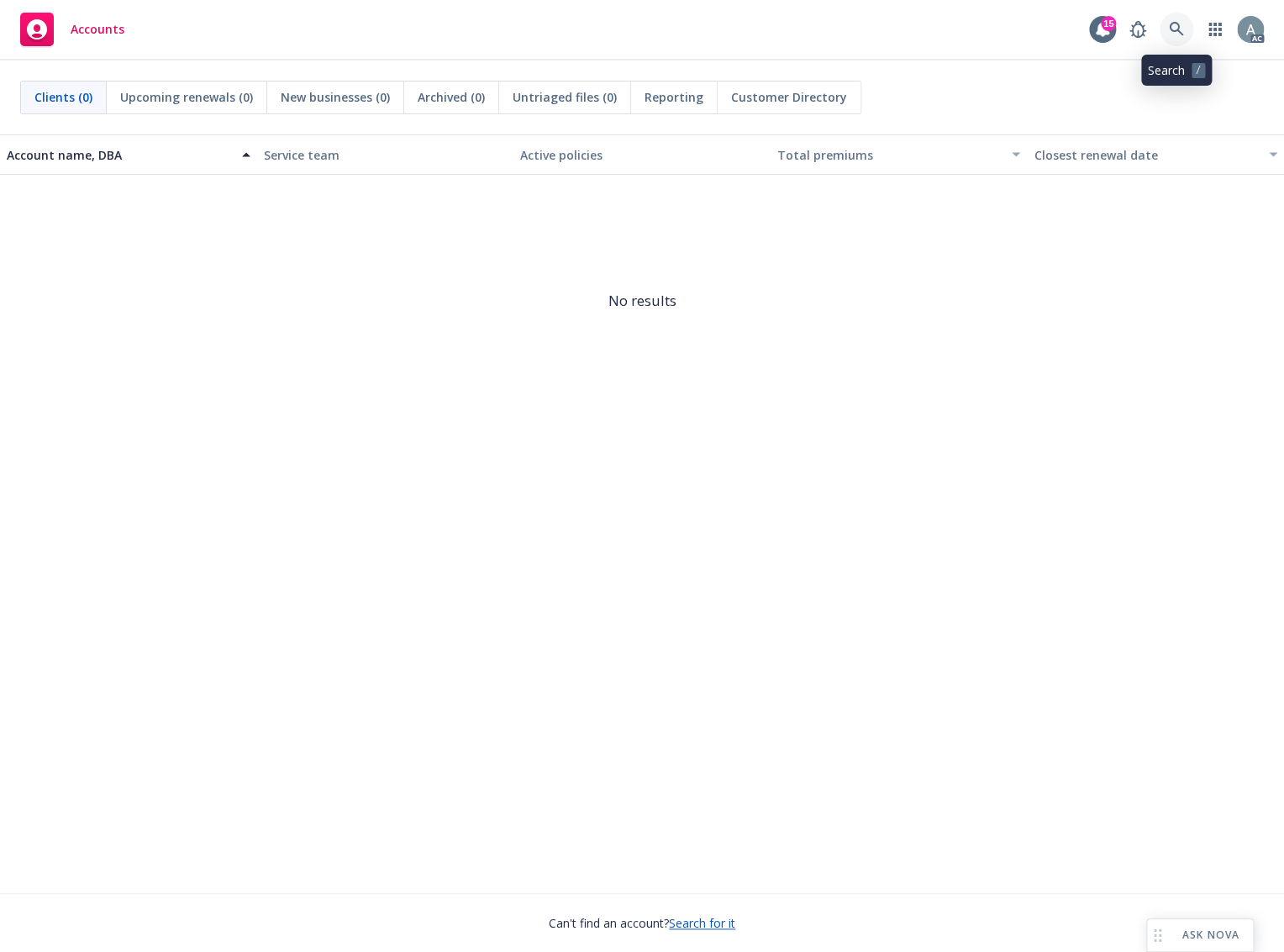 click 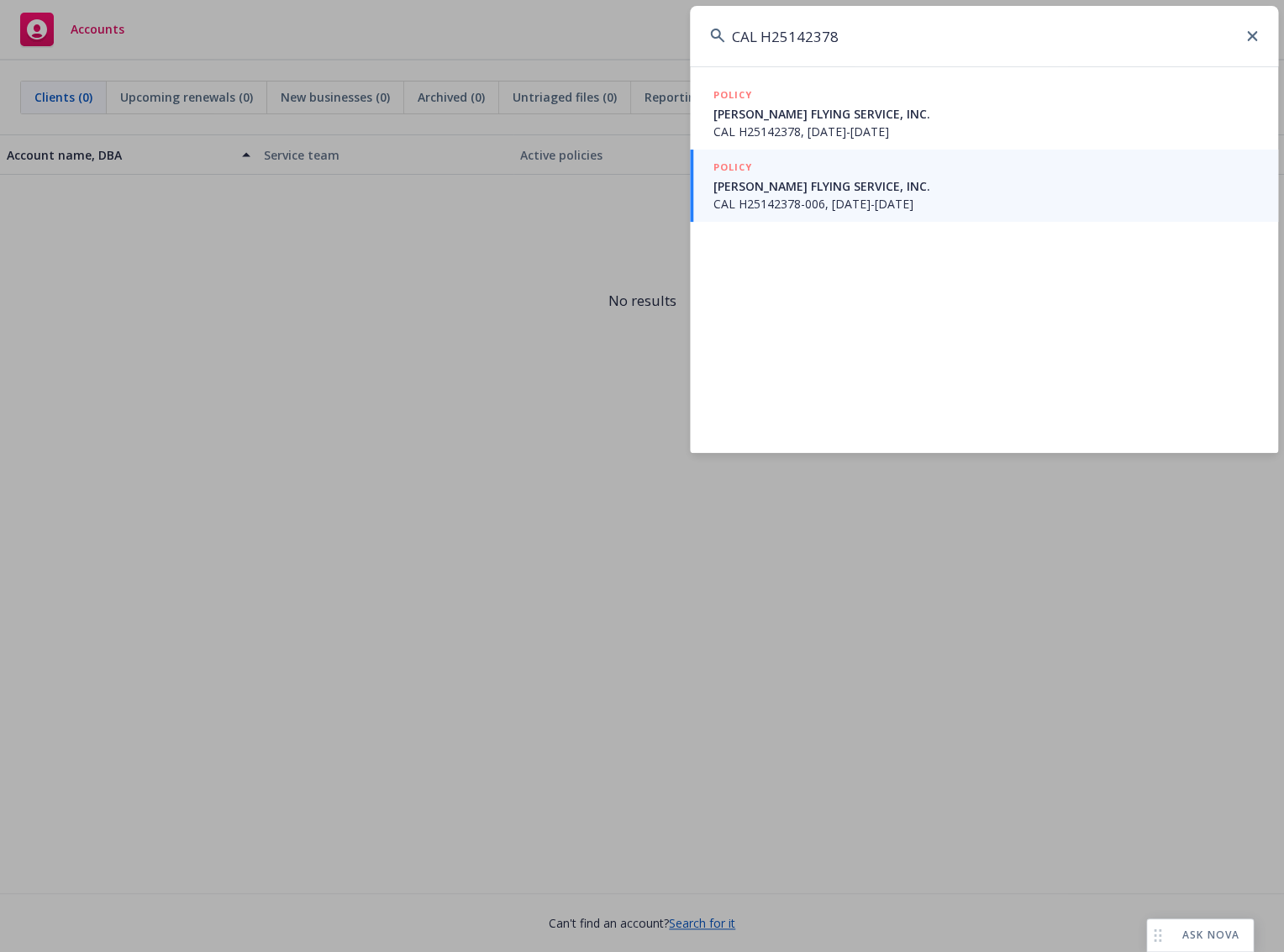 type on "CAL H25142378" 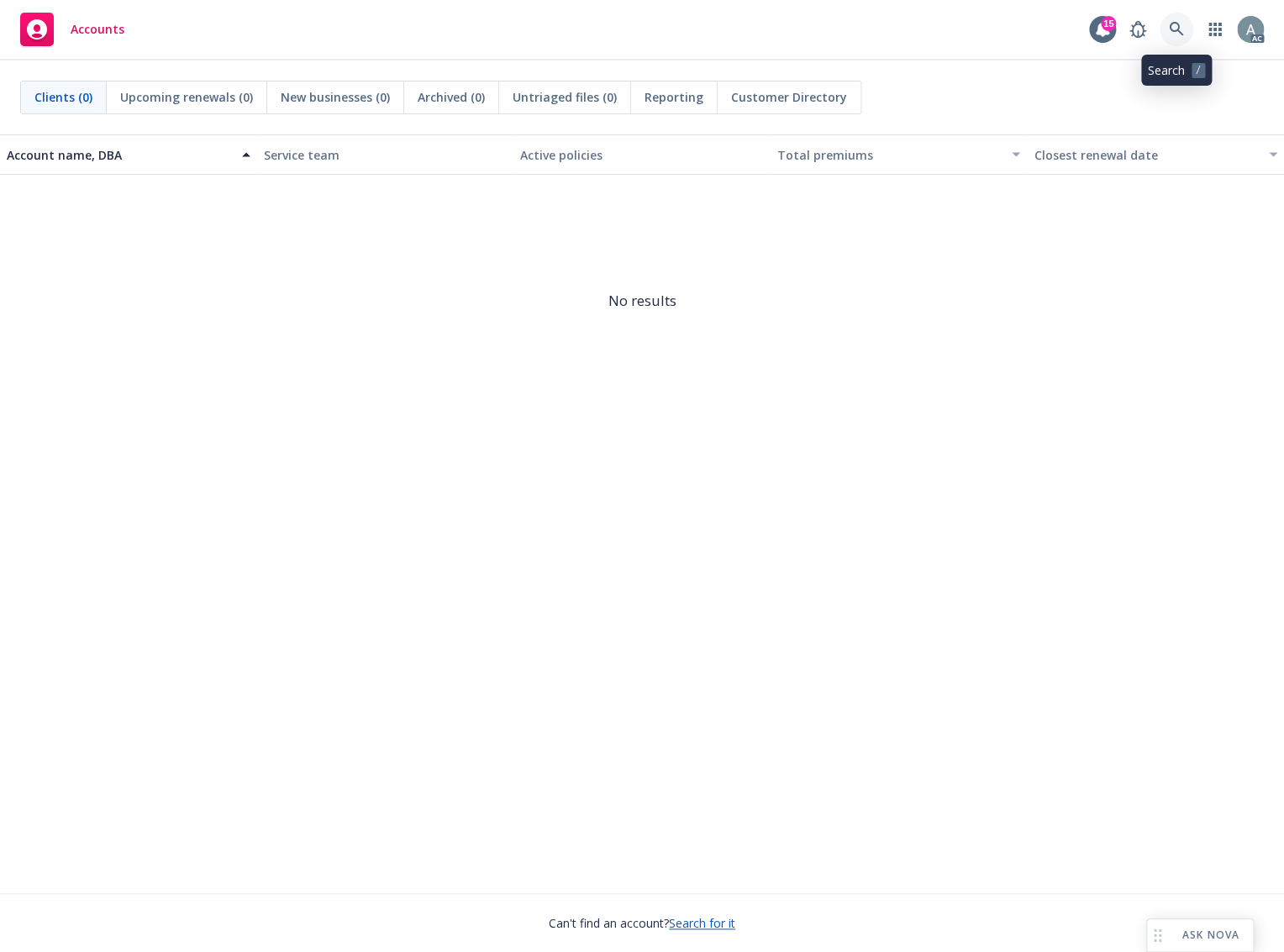 drag, startPoint x: 1180, startPoint y: 26, endPoint x: 1147, endPoint y: 82, distance: 65 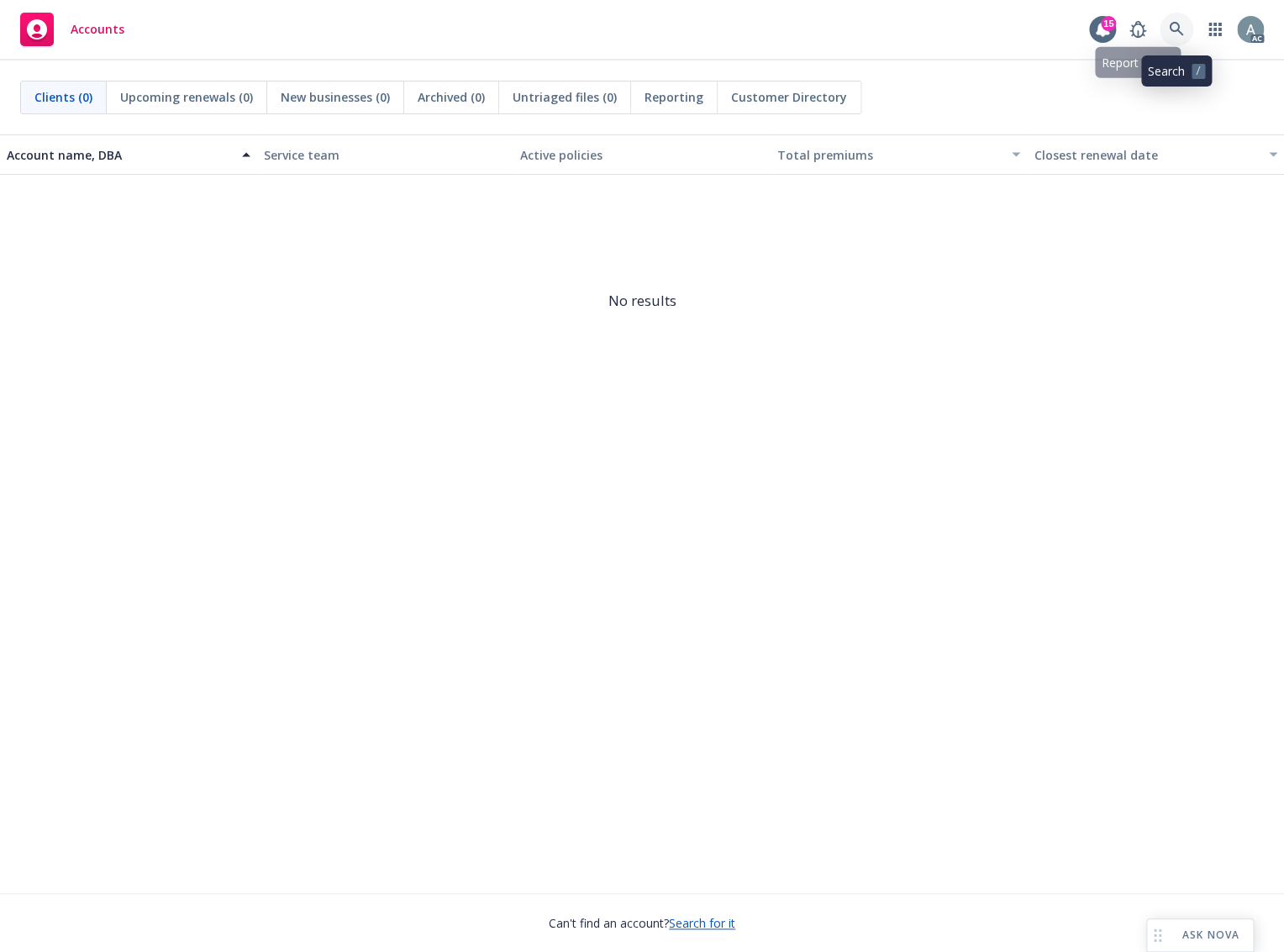 click 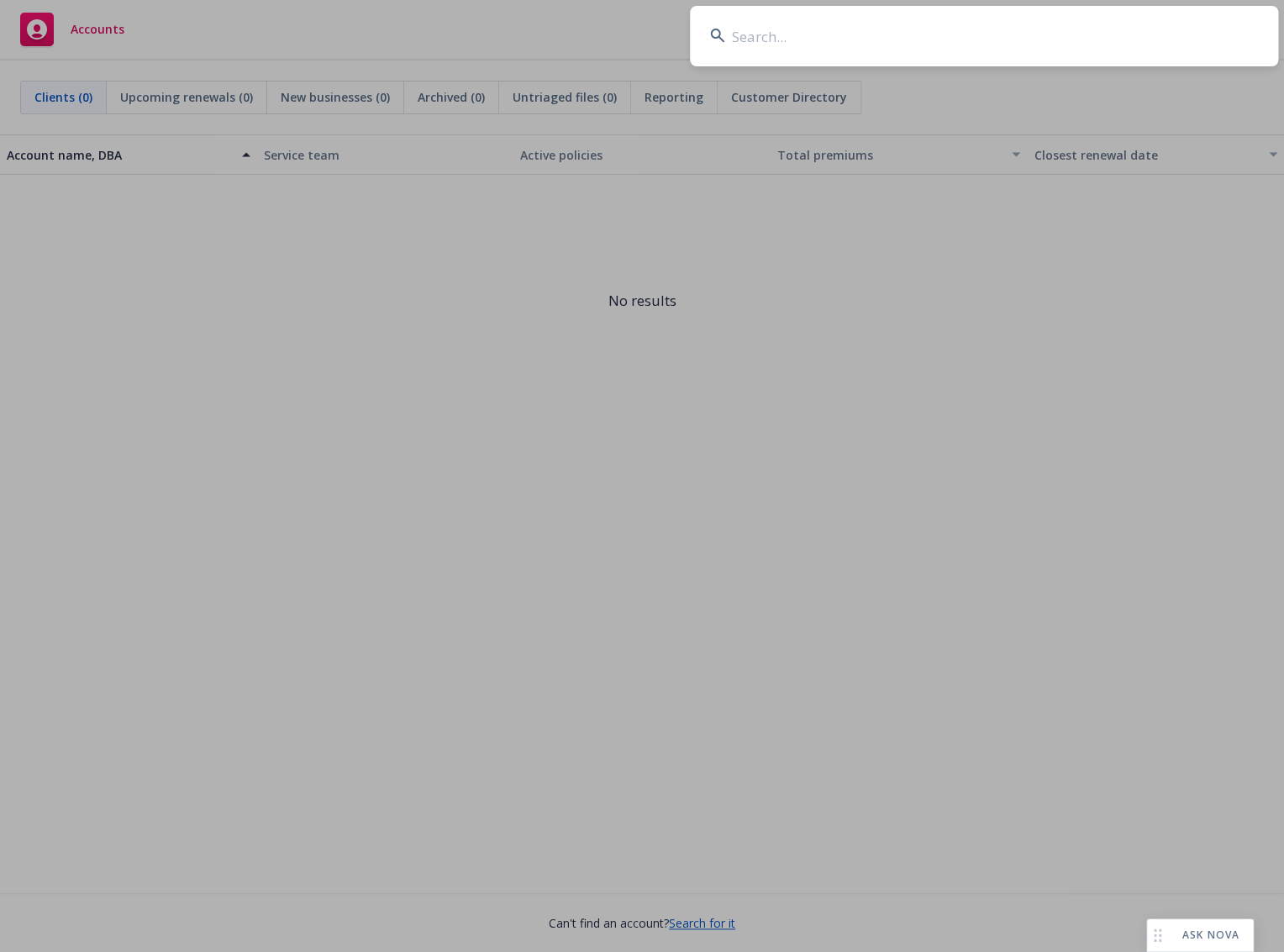 paste on "CAL H25142378" 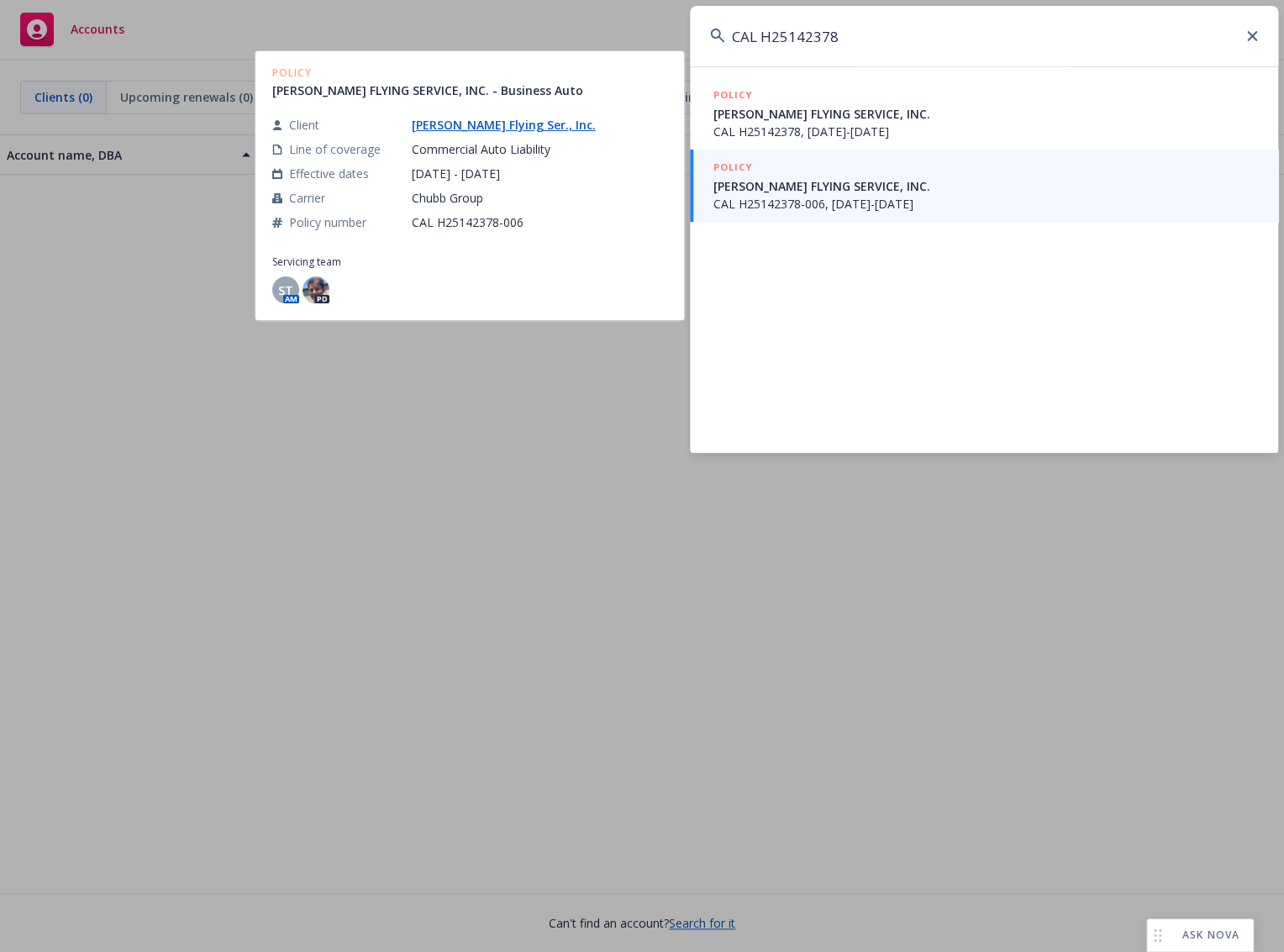 type on "CAL H25142378" 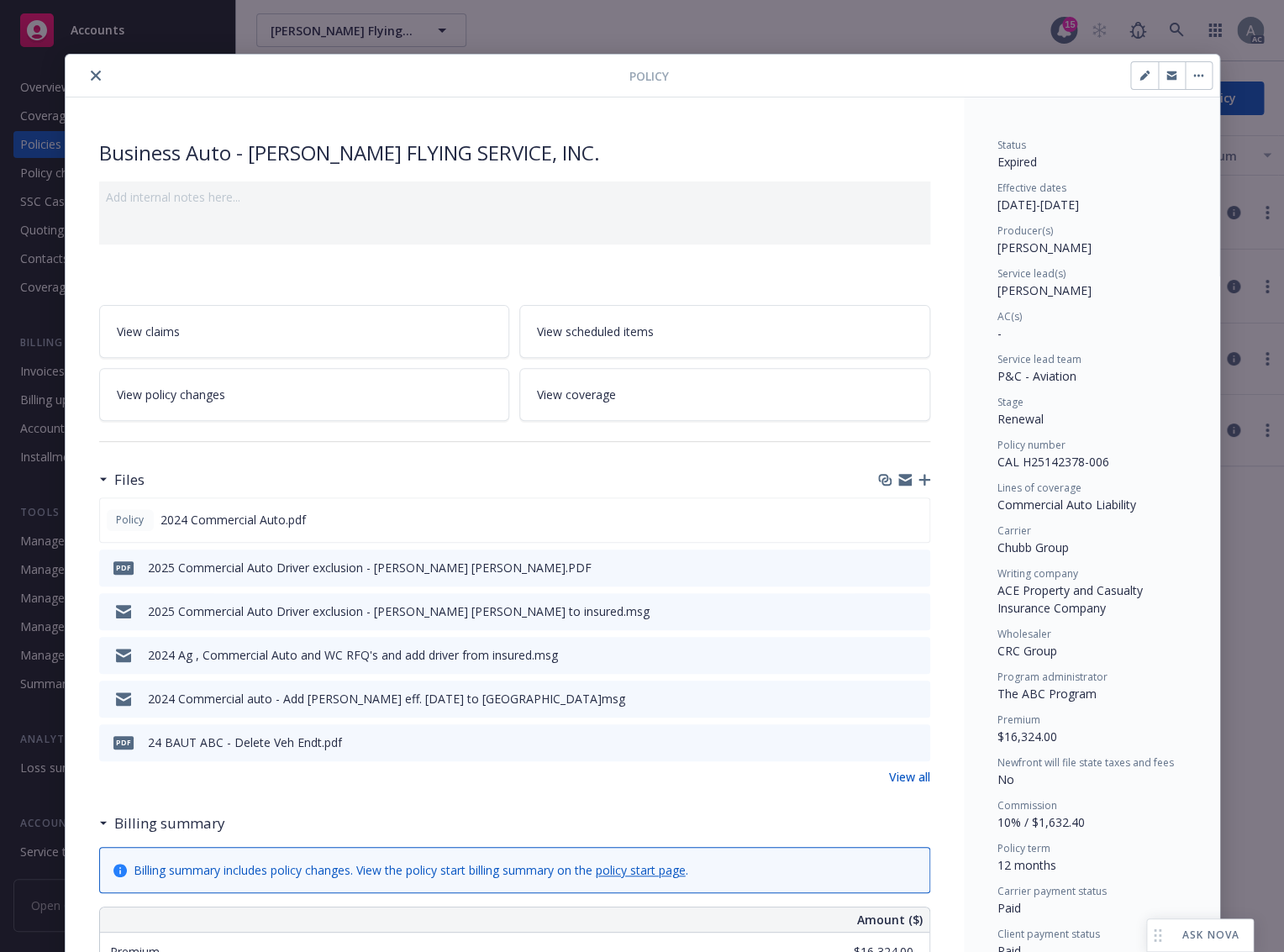 click on "Policy Business Auto   - ALEXANDER AG FLYING SERVICE, INC. Add internal notes here... View claims View scheduled items View policy changes View coverage Files Policy 2024 Commercial Auto.pdf PDF 2025 Commercial Auto Driver exclusion - Eric David Sisk.PDF 2025 Commercial Auto Driver exclusion - Eric David Sisk to insured.msg 2024 Ag , Commercial Auto and WC RFQ's and add driver from insured.msg 2024 Commercial auto - Add Eric Sisk eff. 6/2/2025 to UW.msg pdf 24 BAUT ABC - Delete Veh Endt.pdf View all Billing summary Billing summary includes policy changes. View the policy start billing summary on the   policy start page . Amount ($) Premium $16,324.00 Surplus lines state tax $0.00 Surplus lines state fee $0.00 Misc taxes & fees $6.16 Carrier policy fee $0.00 Newfront fee / rebate $0.00 Wholesale fee $0.00 Inspection fee $0.00 Total $16,330.16 Billing method Agency - Pay in full Auto invoicing settings Auto invoice creation is off Auto send invoice is off Invoices 702B42D2 - $14,111.28 Client status Paid Paid -" at bounding box center [642, 476] 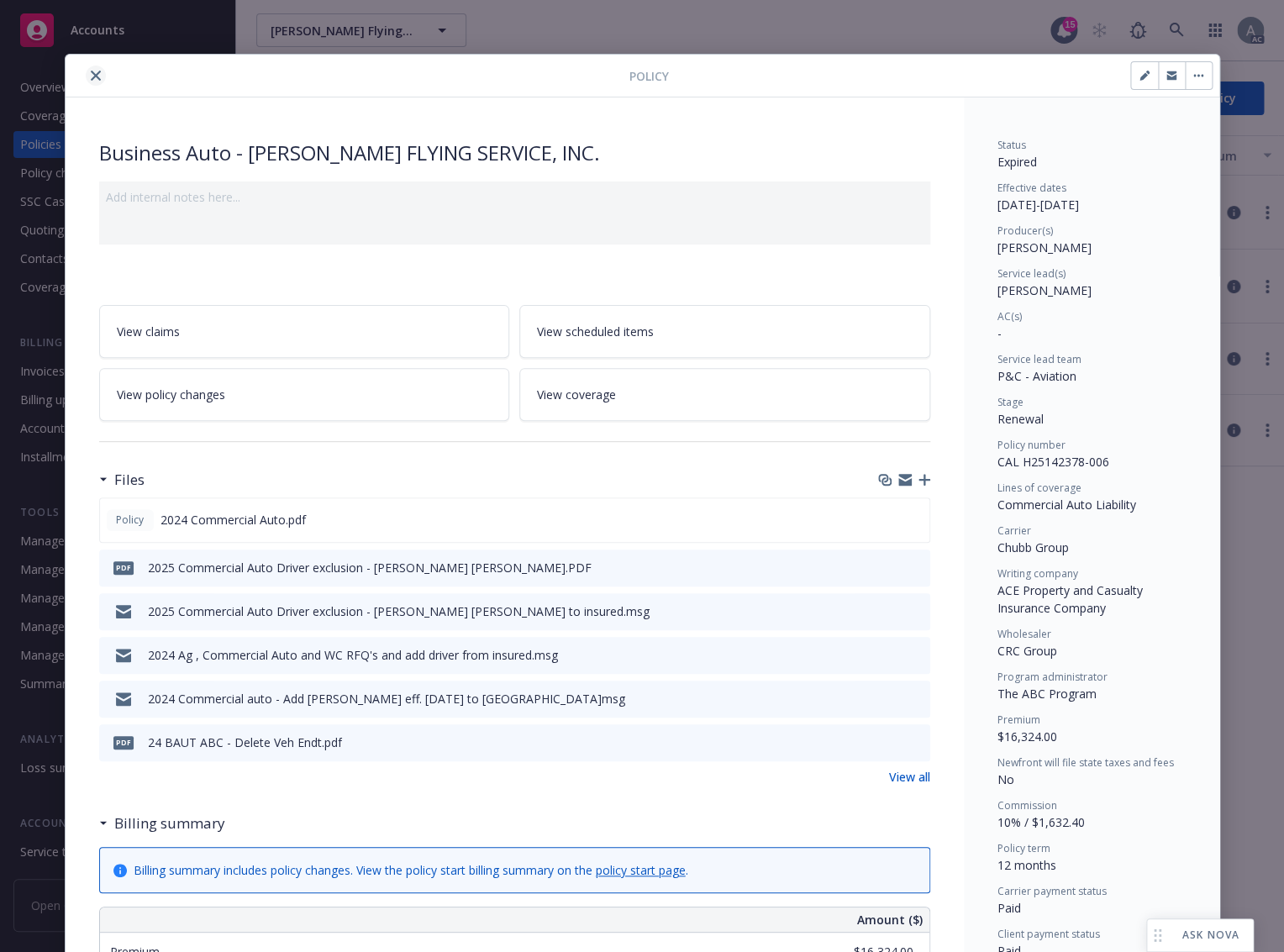 click 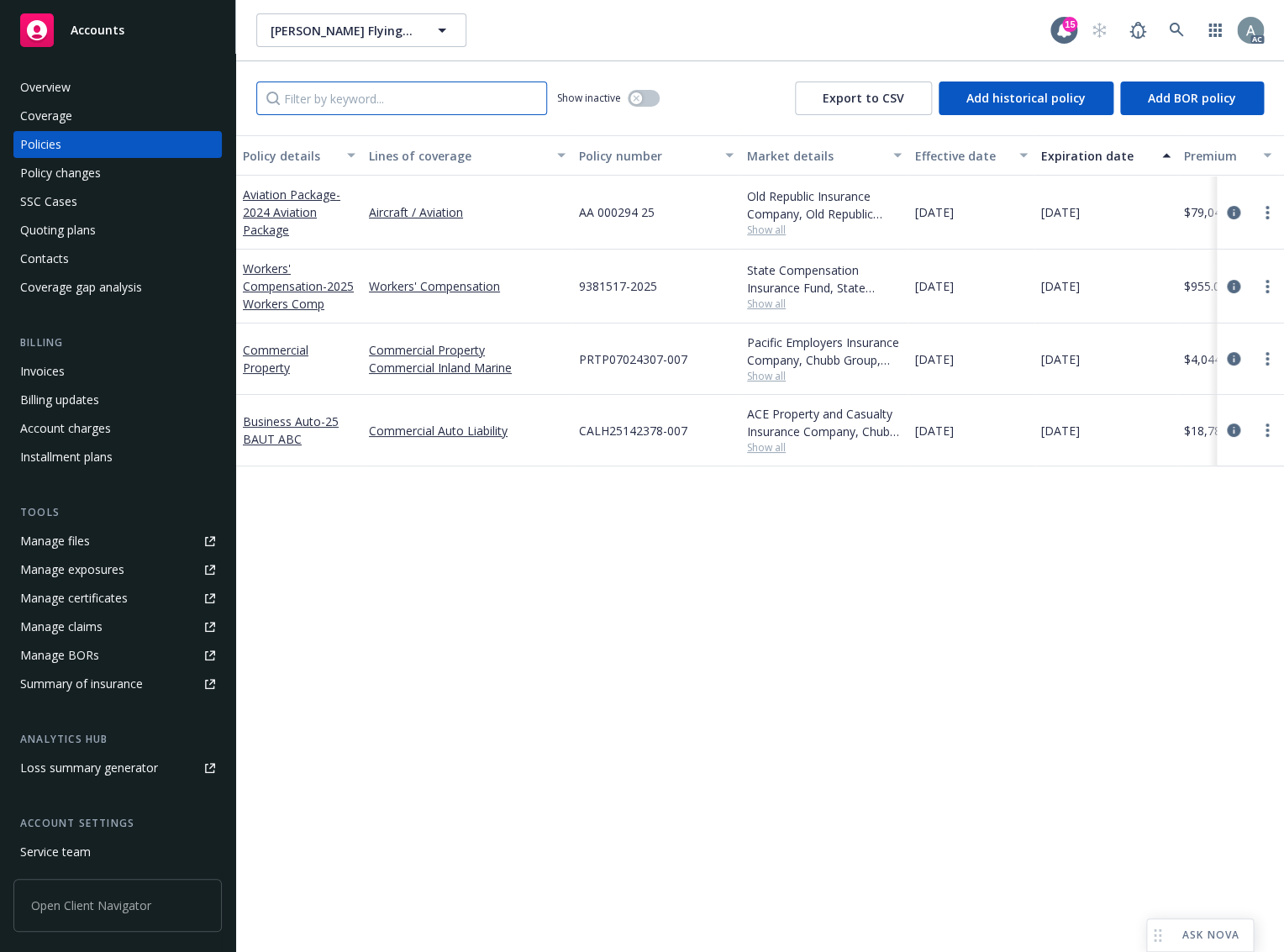 click at bounding box center [402, 98] 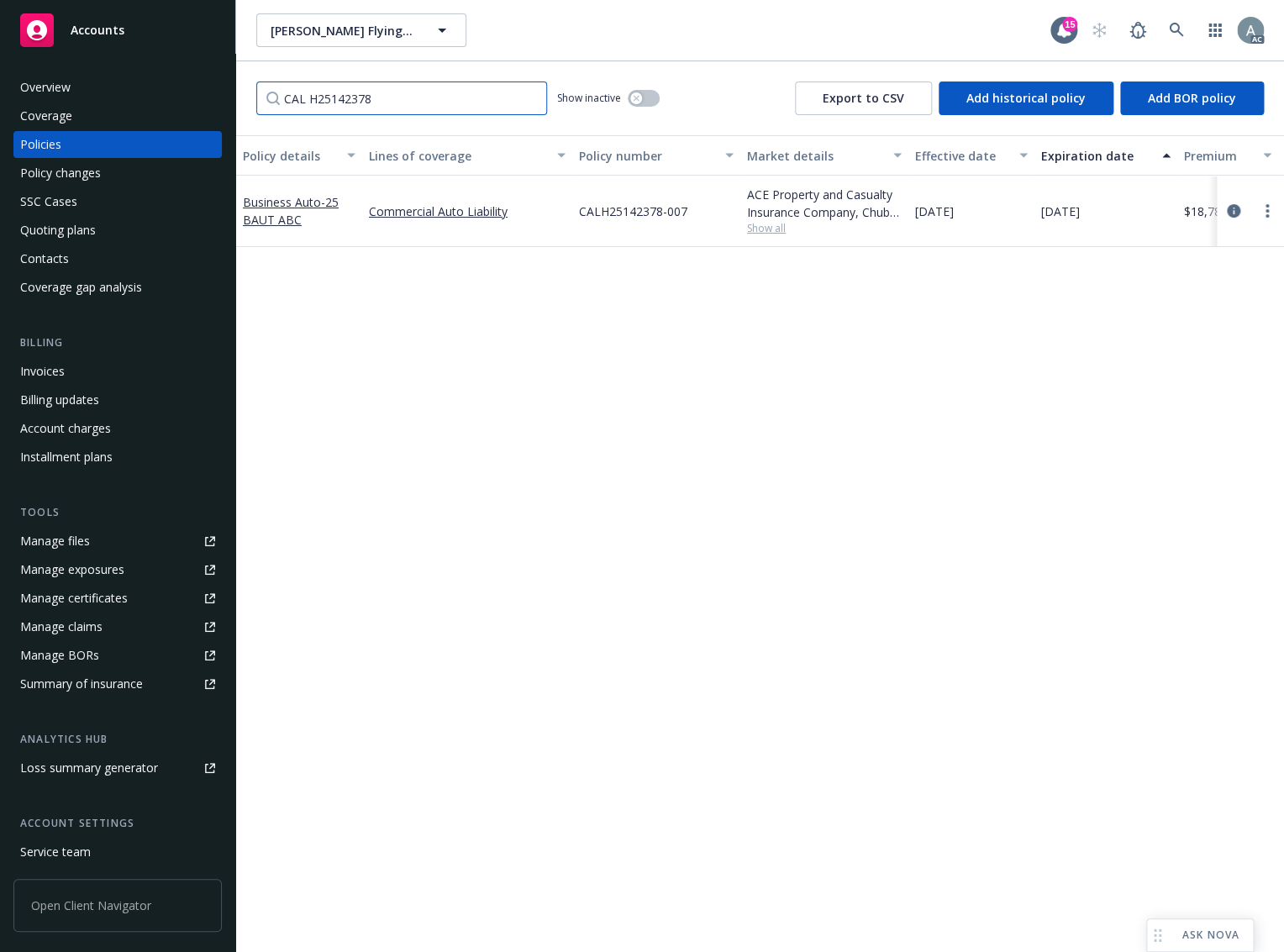 type on "CAL H25142378" 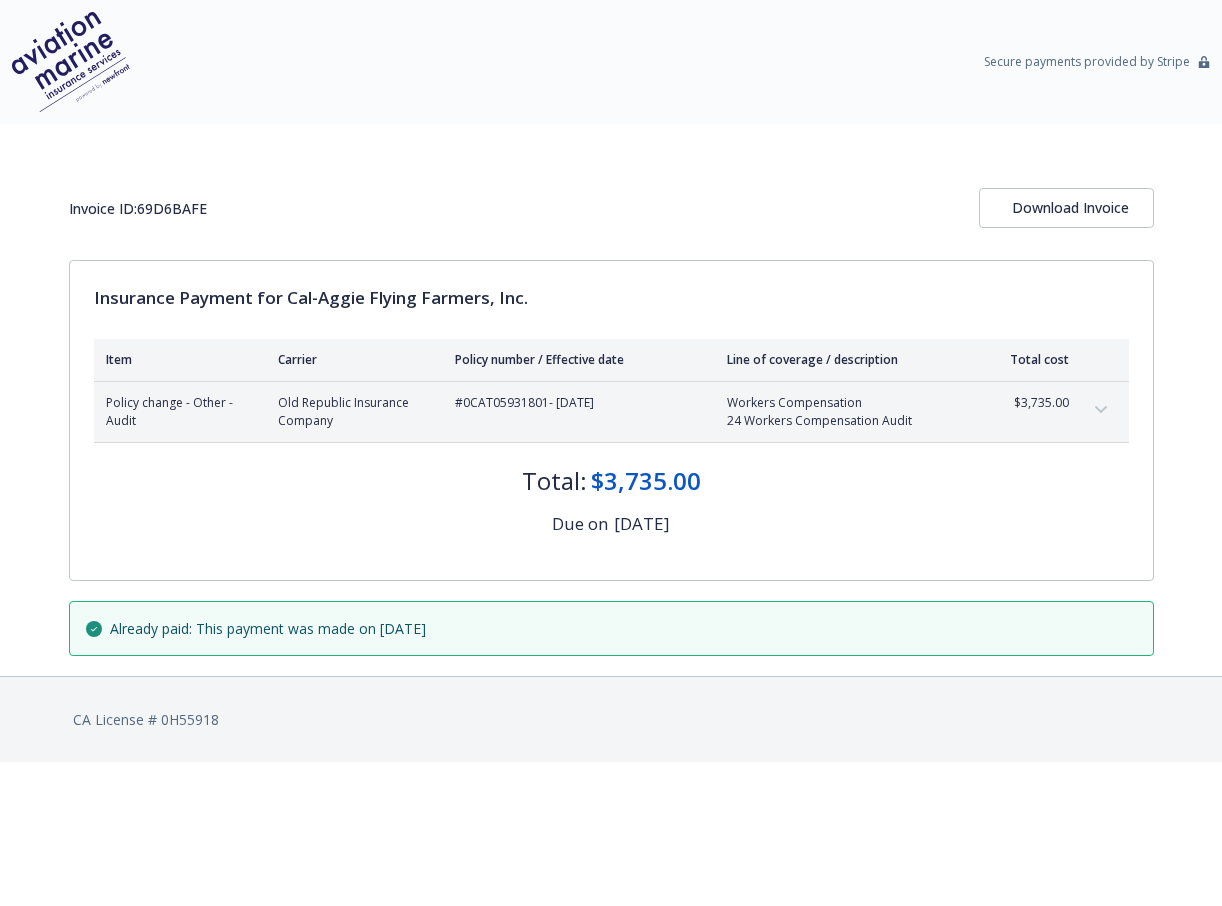 scroll, scrollTop: 0, scrollLeft: 0, axis: both 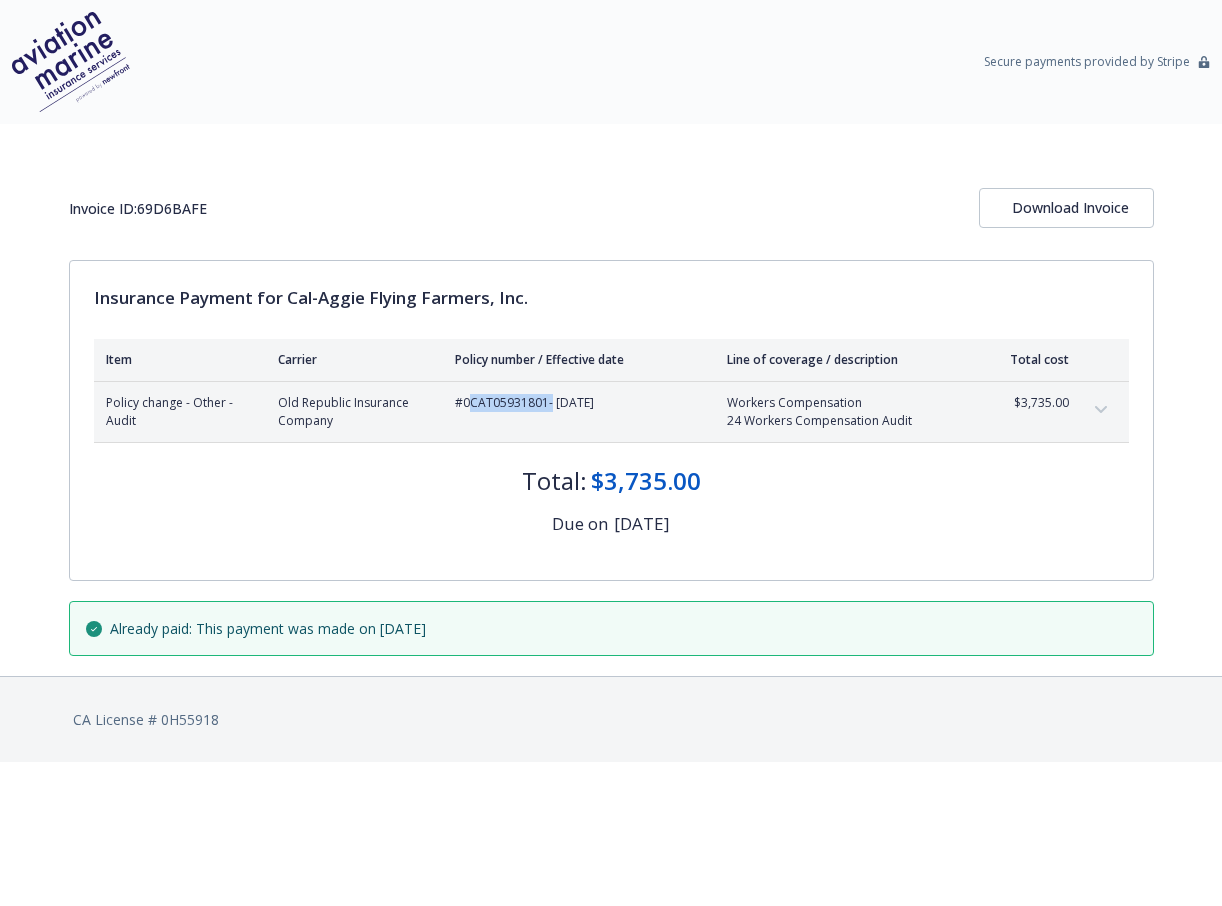 drag, startPoint x: 548, startPoint y: 401, endPoint x: 467, endPoint y: 404, distance: 81.055534 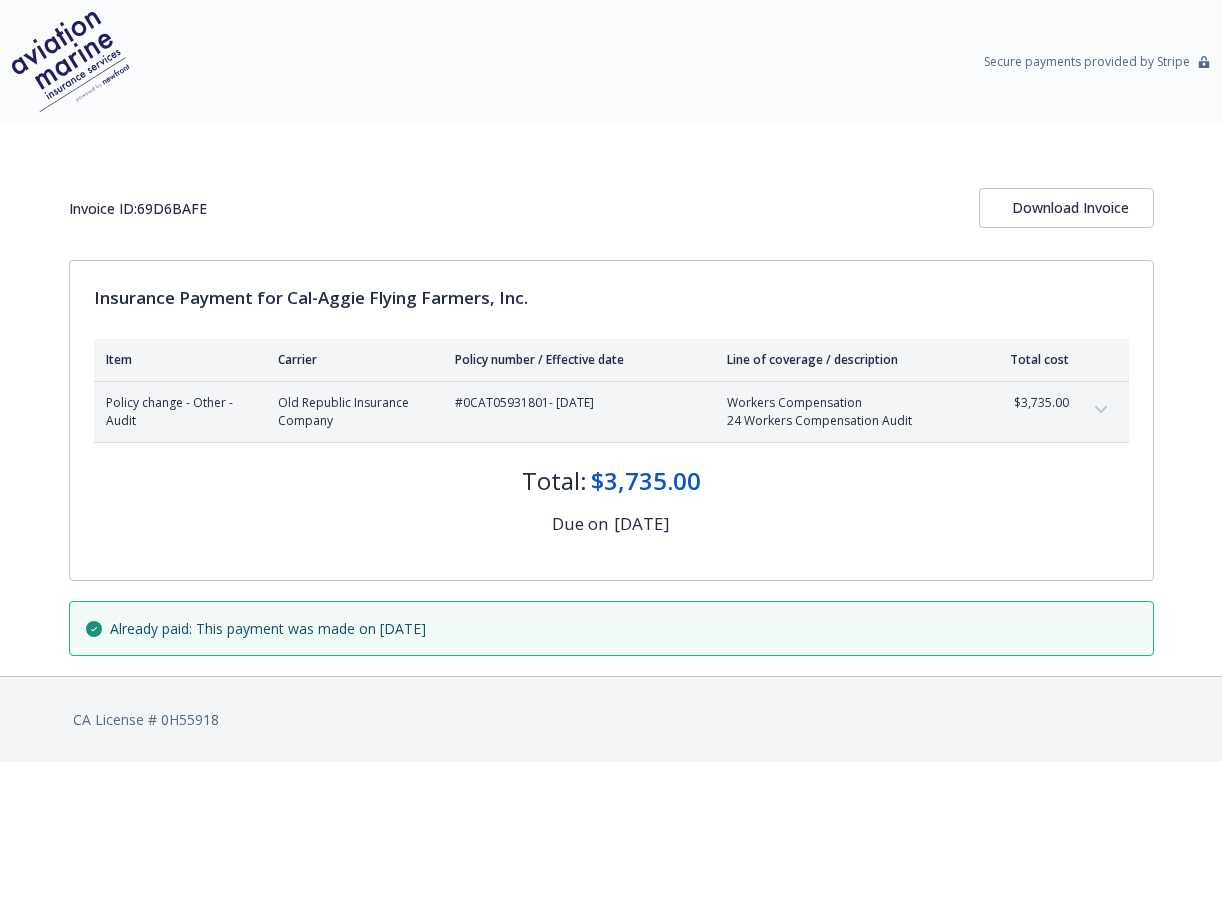 click on "#0CAT05931801  - 04/01/2024" at bounding box center [575, 403] 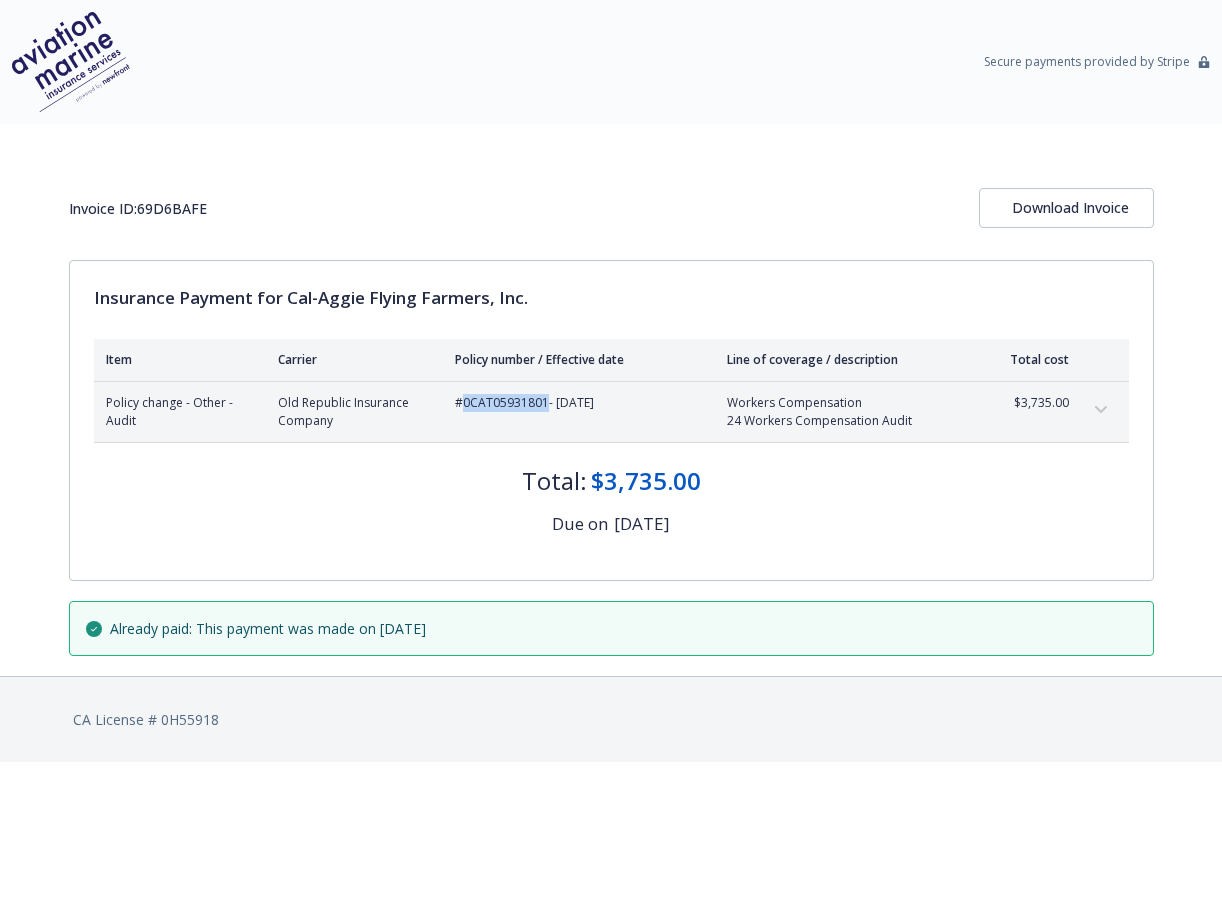 click on "#0CAT05931801  - 04/01/2024" at bounding box center (575, 403) 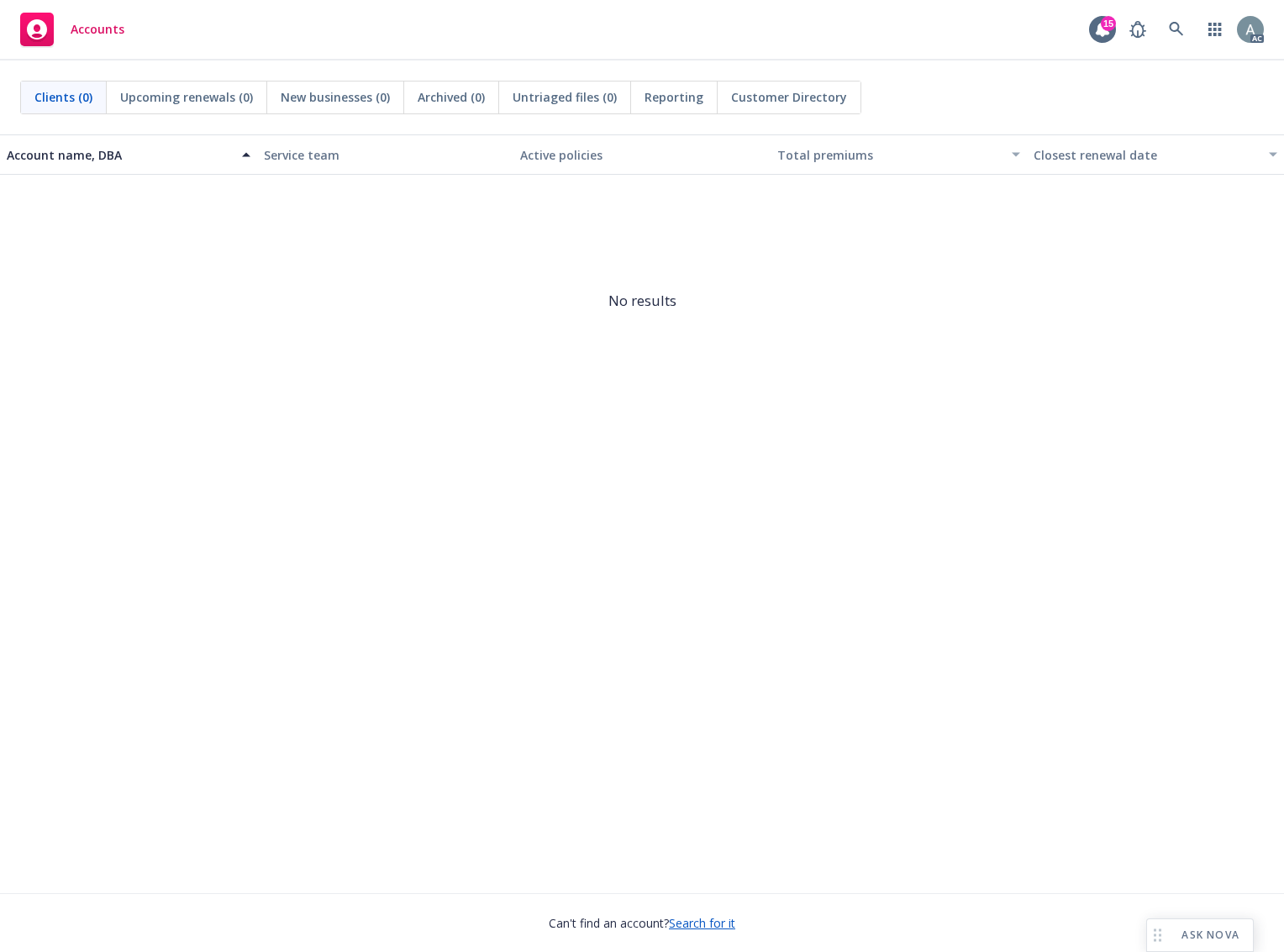 scroll, scrollTop: 0, scrollLeft: 0, axis: both 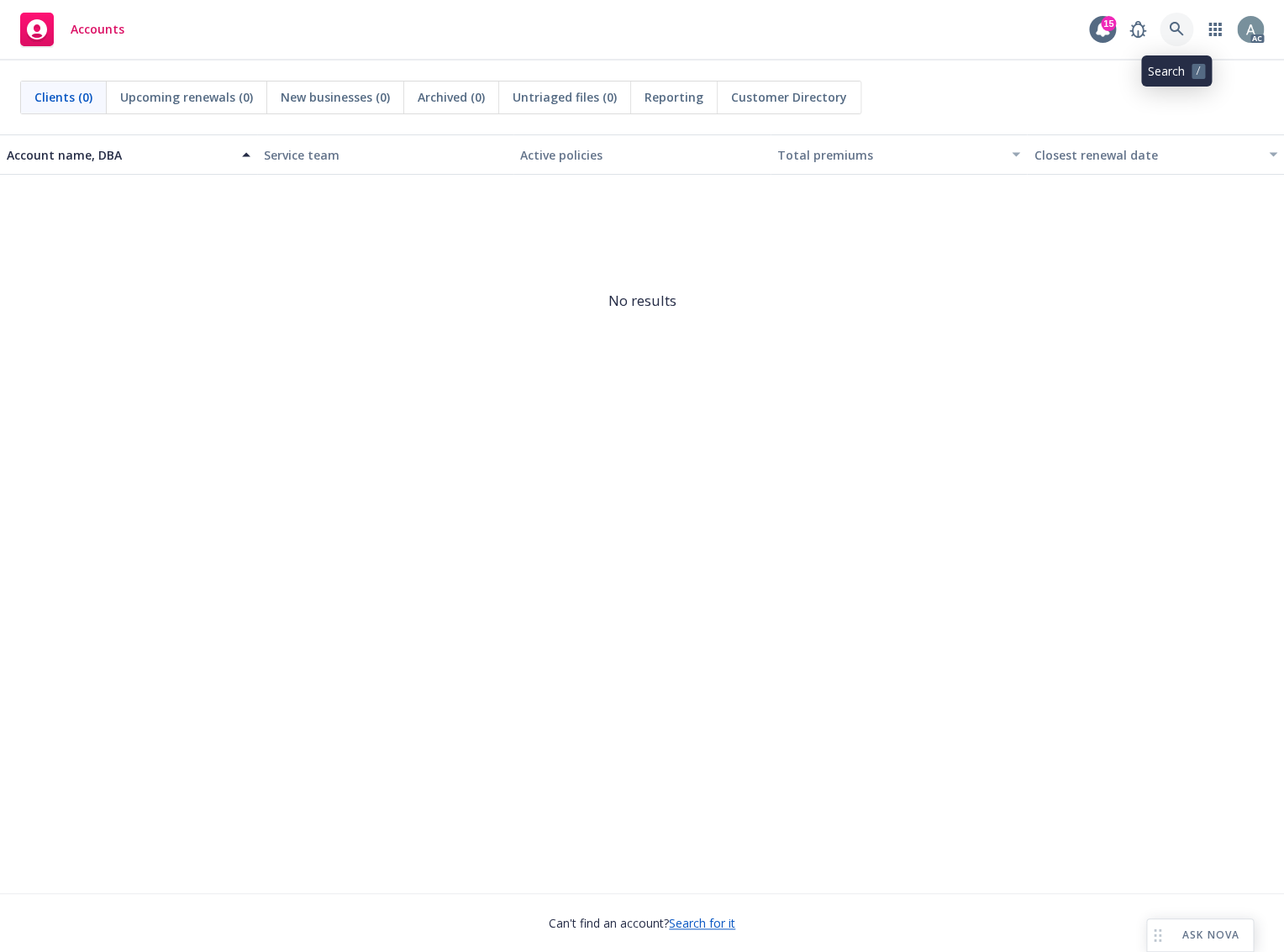 click 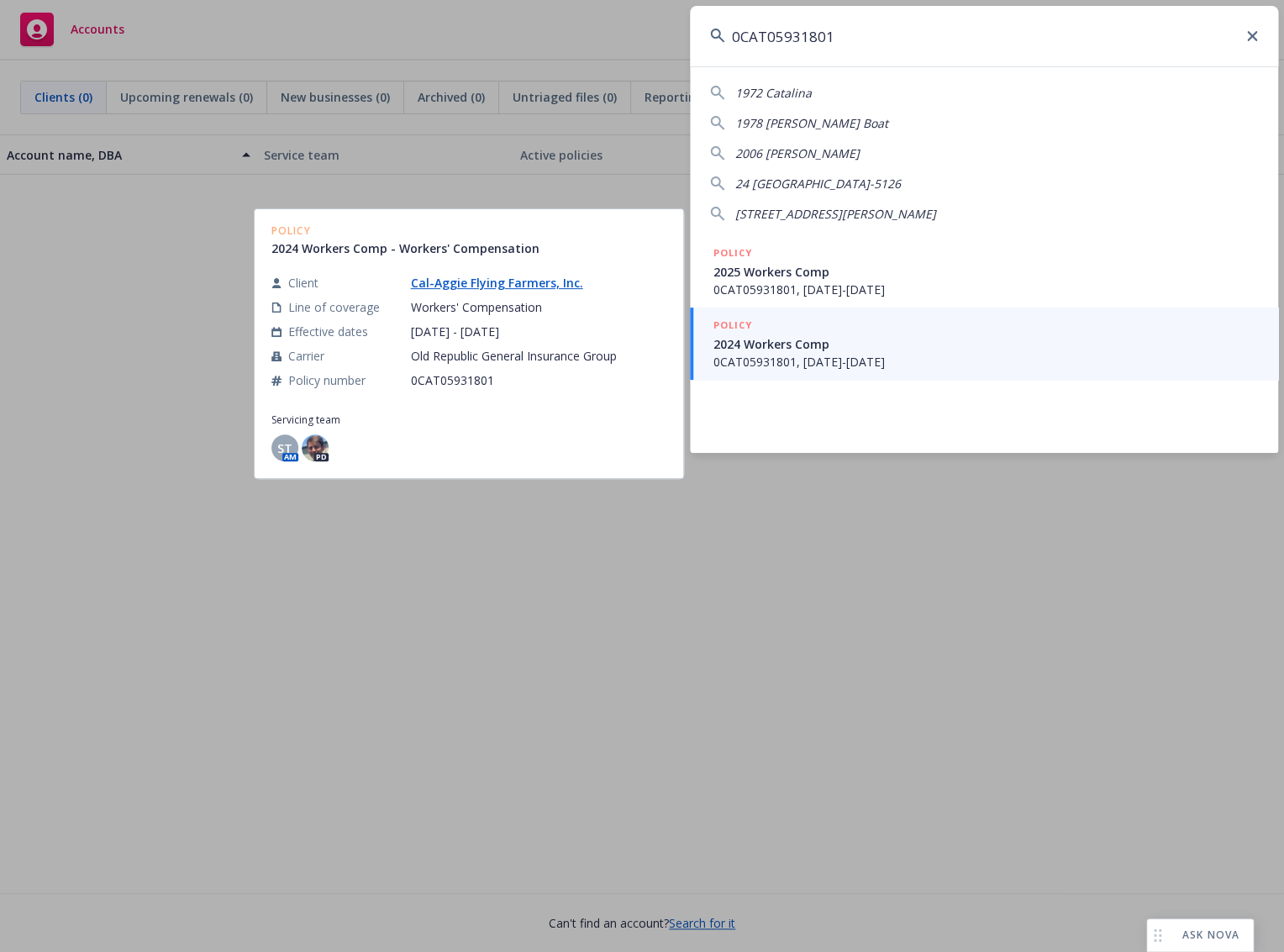 type on "0CAT05931801" 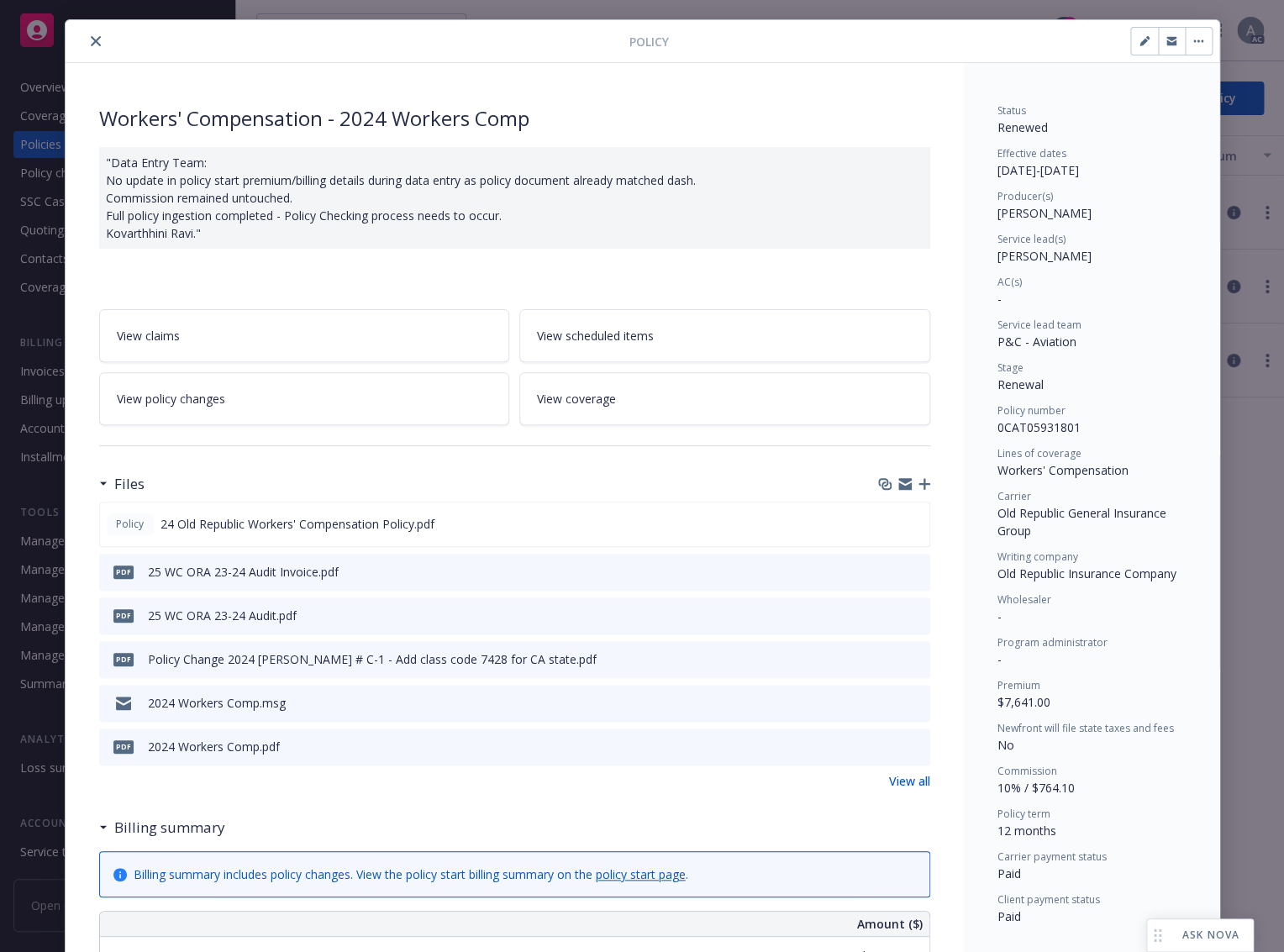 scroll, scrollTop: 101, scrollLeft: 0, axis: vertical 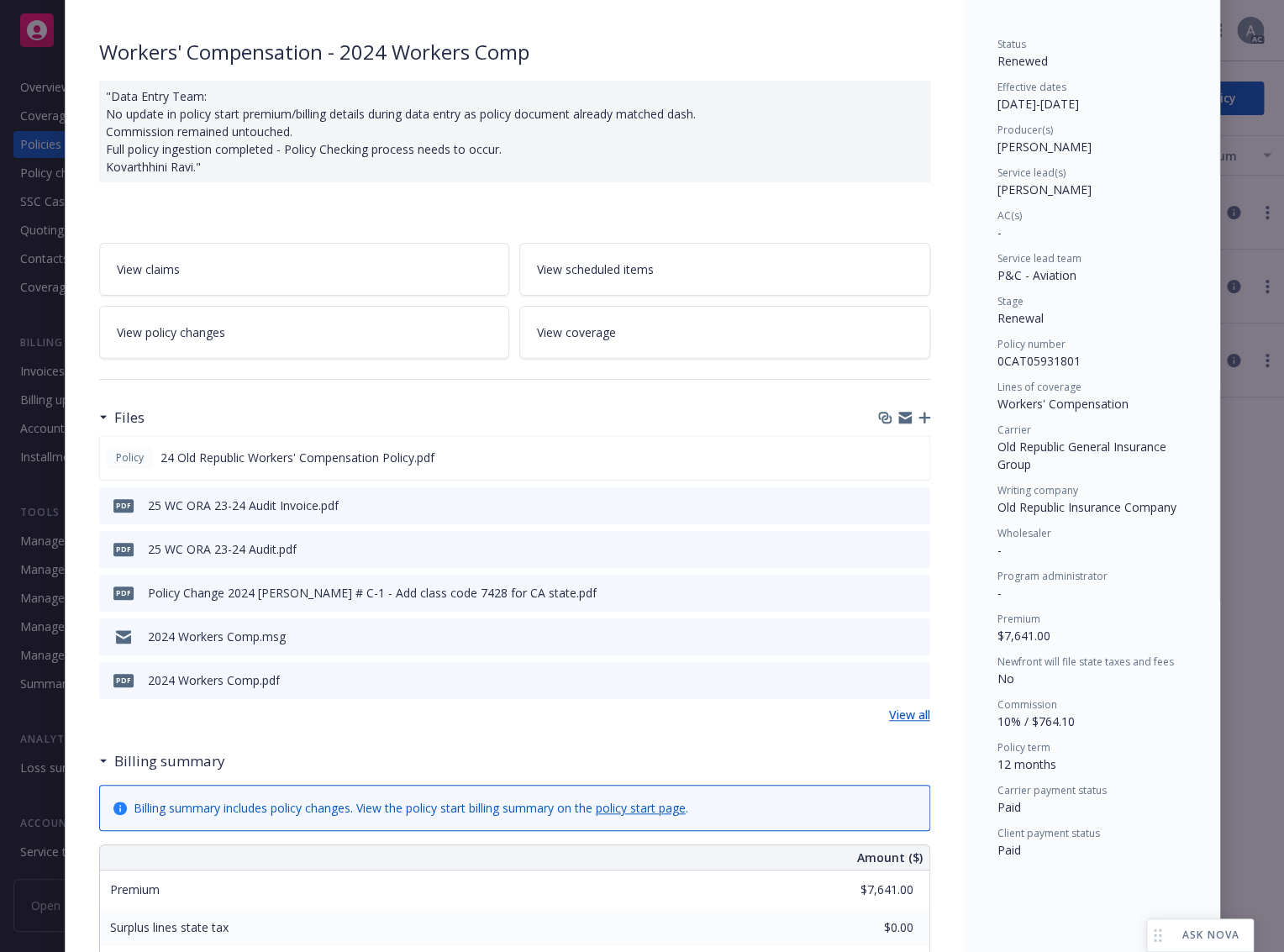 click on "View all" at bounding box center [909, 714] 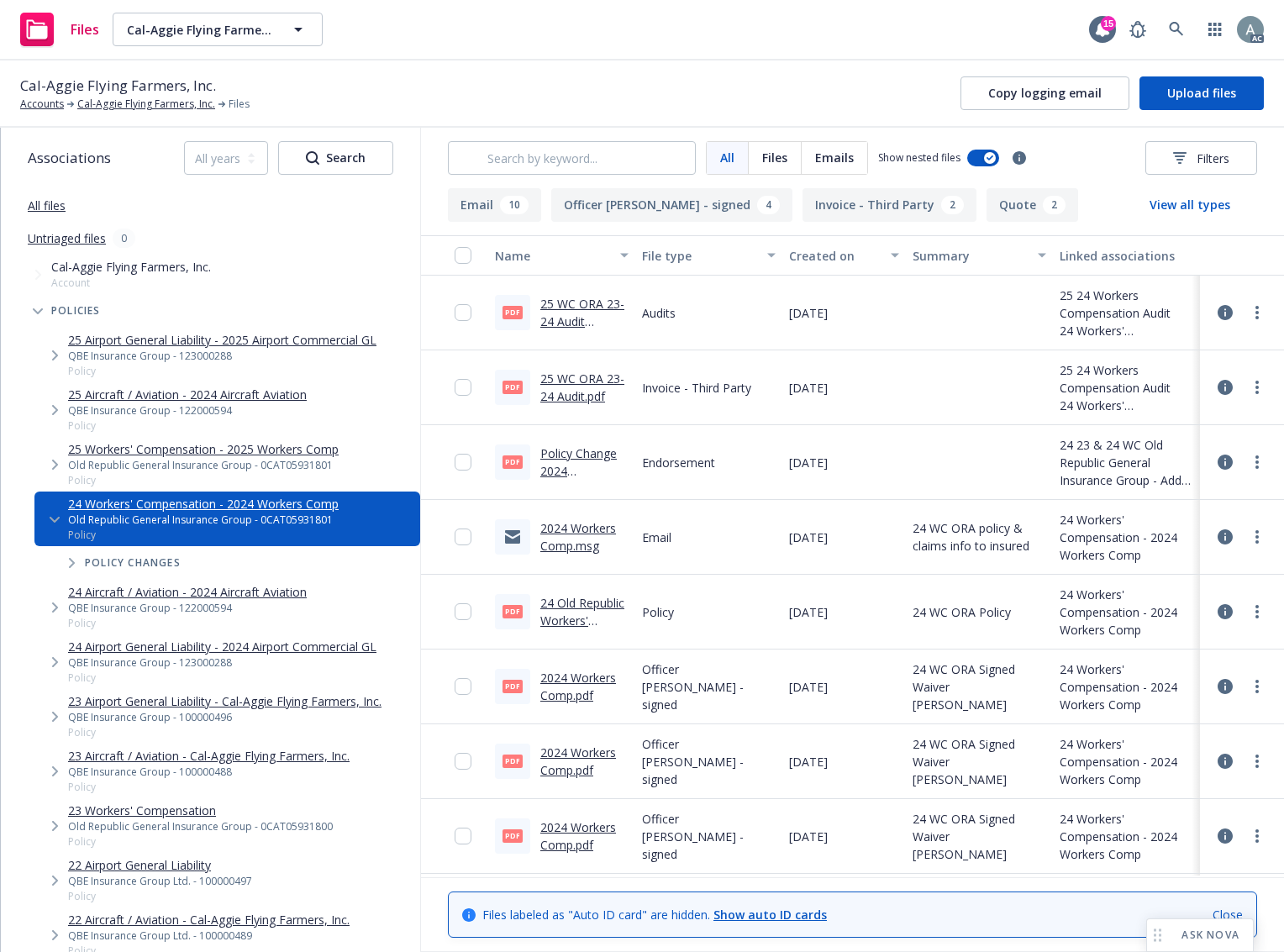 scroll, scrollTop: 0, scrollLeft: 0, axis: both 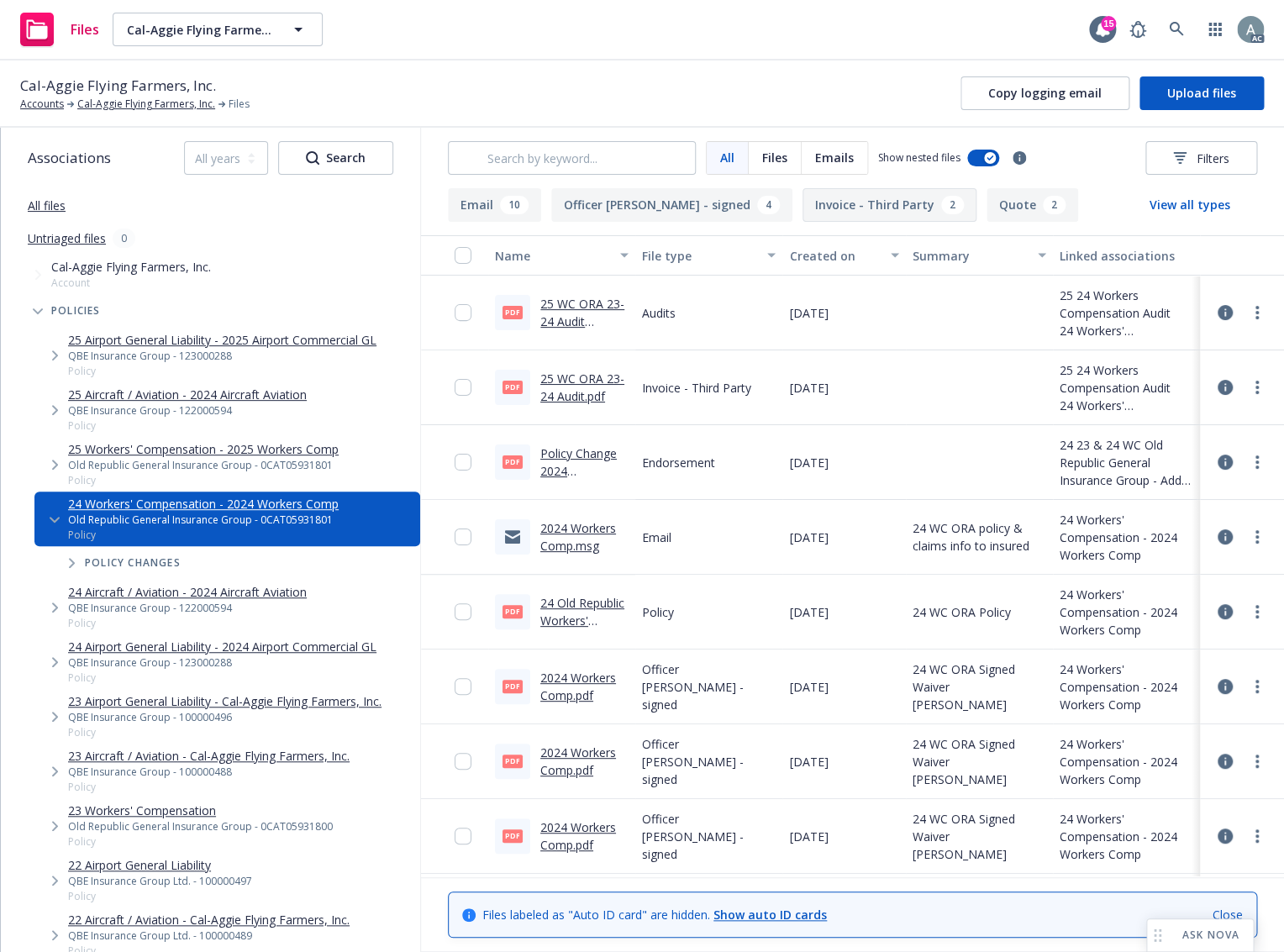 click on "Invoice - Third Party   2" at bounding box center (889, 205) 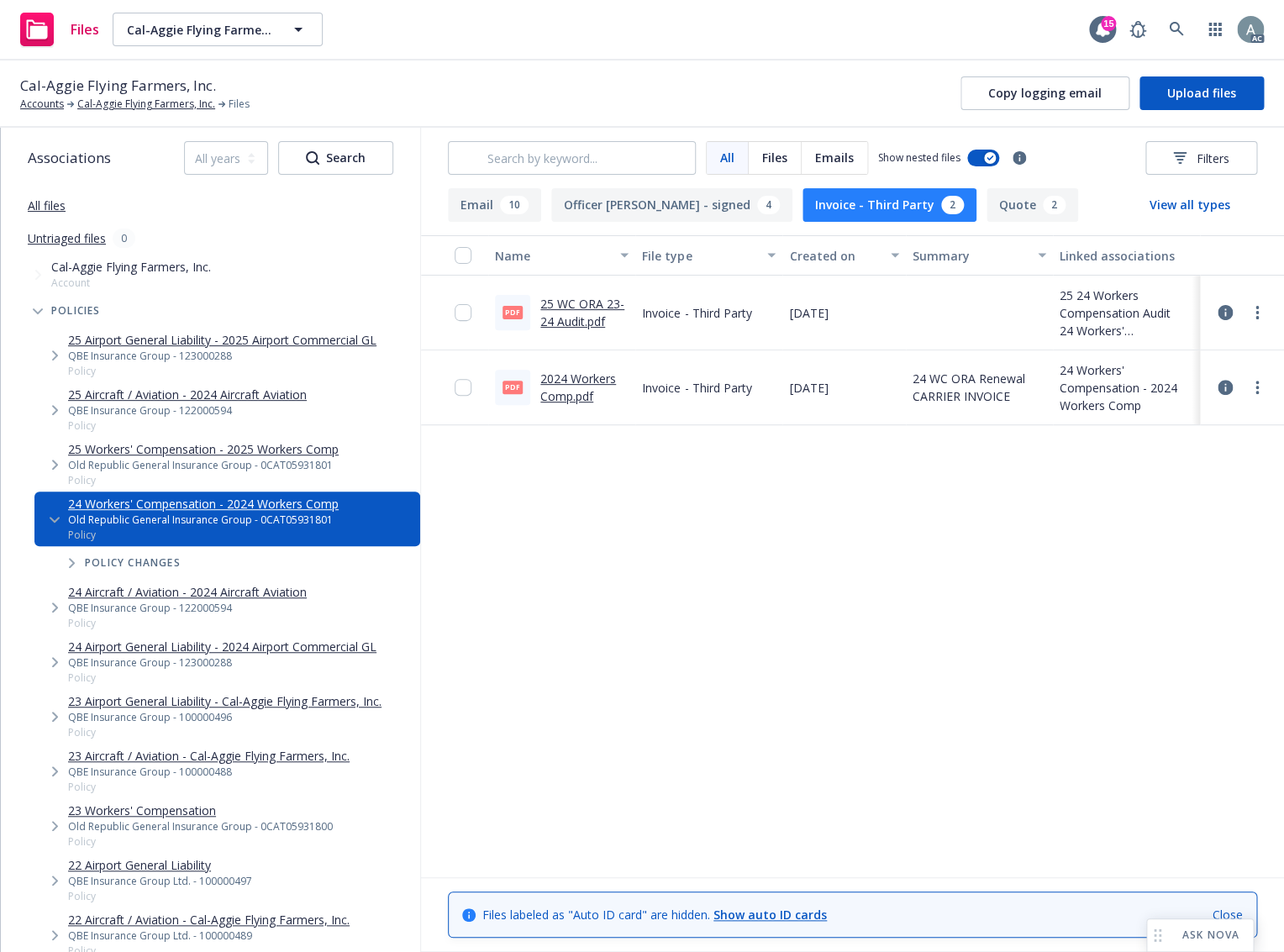 click on "25 WC ORA 23-24 Audit.pdf" at bounding box center (582, 313) 